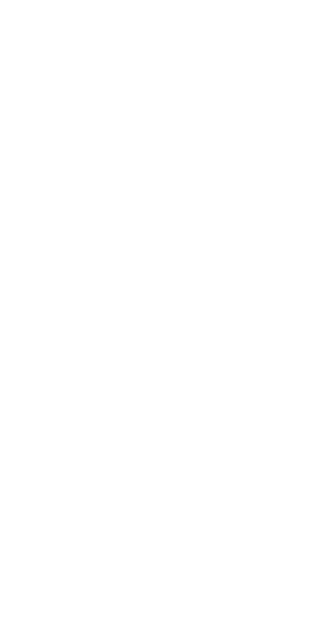 scroll, scrollTop: 0, scrollLeft: 0, axis: both 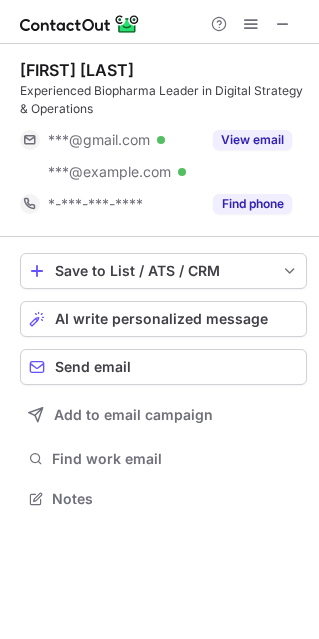 click on "Suresh Nulu" at bounding box center [77, 70] 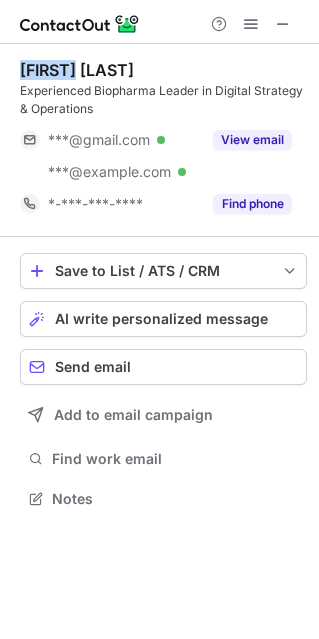 click on "Suresh Nulu" at bounding box center (77, 70) 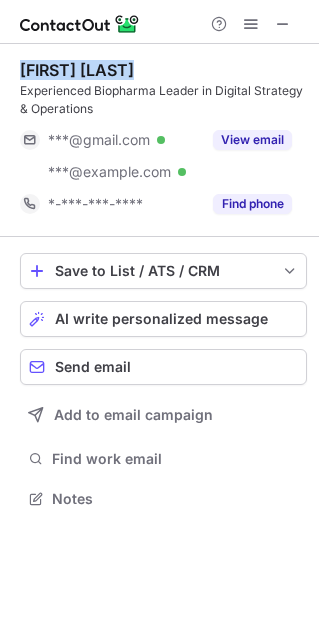click on "Suresh Nulu" at bounding box center (77, 70) 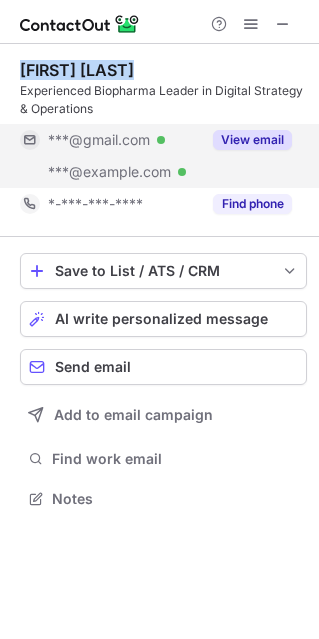 click on "View email" at bounding box center (252, 140) 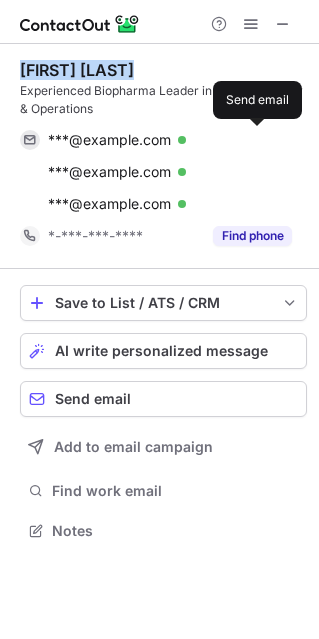scroll, scrollTop: 10, scrollLeft: 10, axis: both 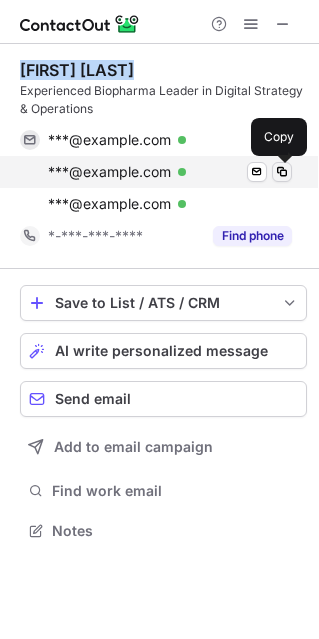 click at bounding box center (282, 172) 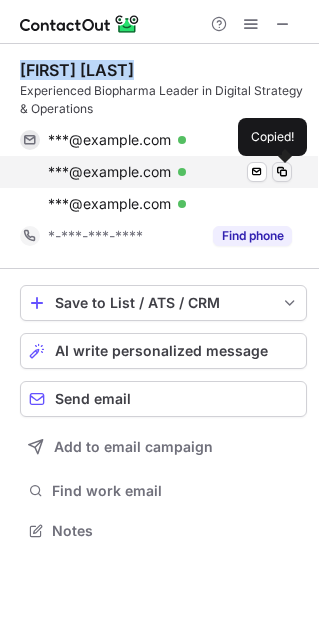 type 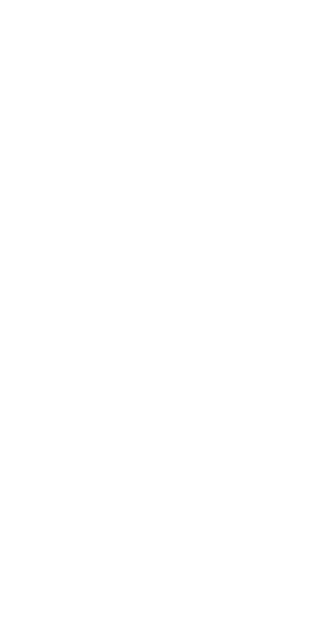 scroll, scrollTop: 0, scrollLeft: 0, axis: both 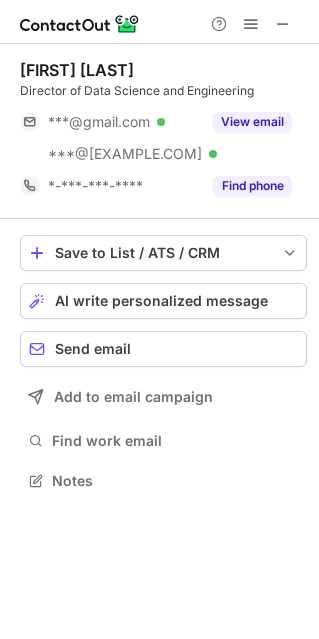 click on "Director of Data Science and Engineering" at bounding box center [163, 91] 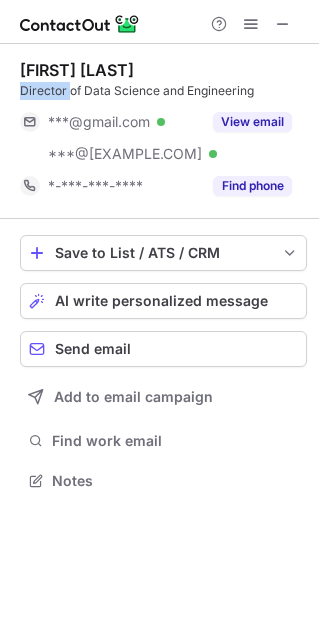 click on "Director of Data Science and Engineering" at bounding box center [163, 91] 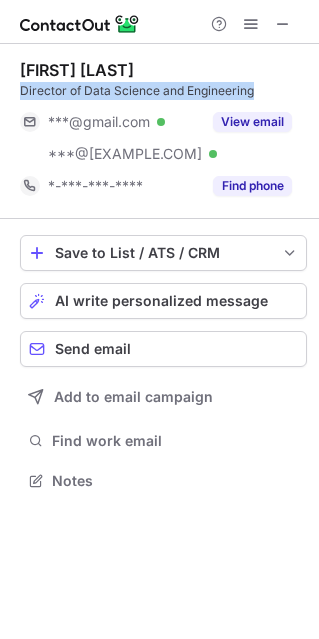 click on "Director of Data Science and Engineering" at bounding box center (163, 91) 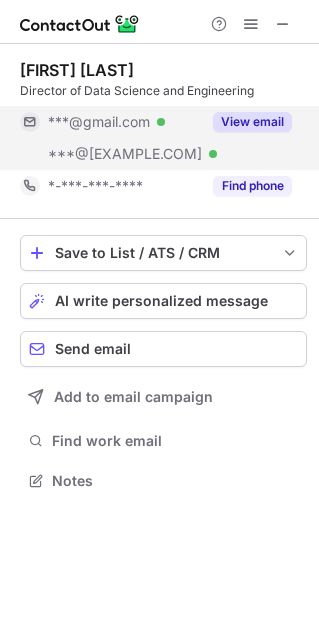 click on "View email" at bounding box center (246, 122) 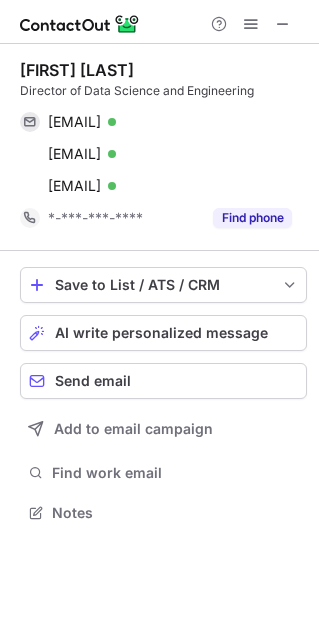 scroll, scrollTop: 10, scrollLeft: 10, axis: both 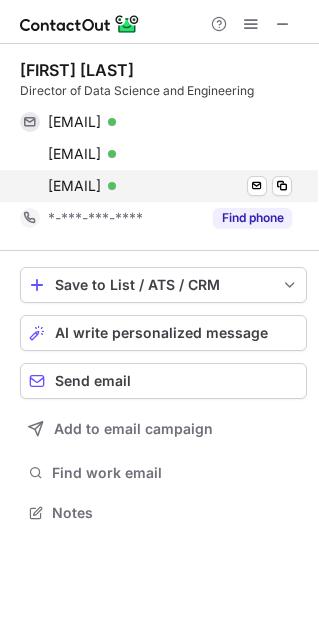 click on "hardik.dave@modernatx.com Verified Send email Copy" at bounding box center (156, 186) 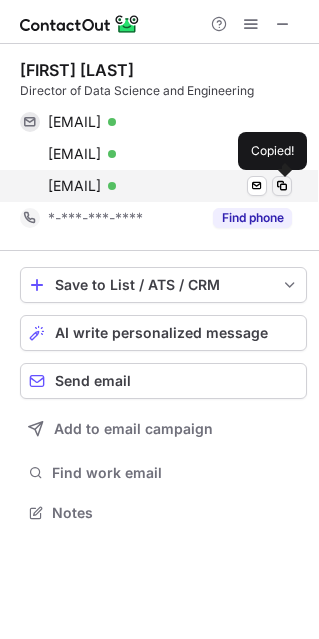click at bounding box center (282, 186) 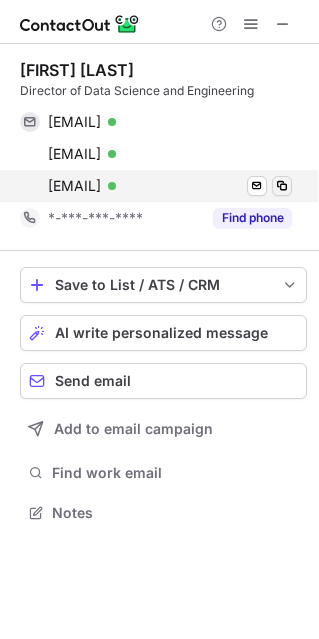type 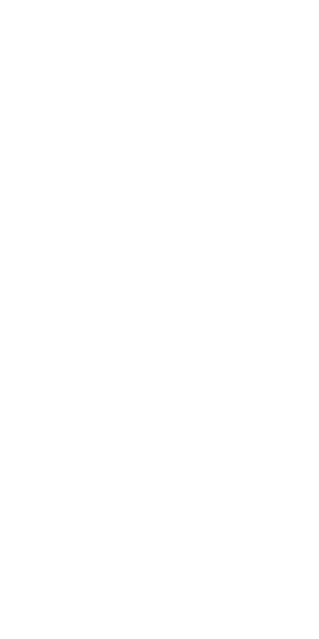scroll, scrollTop: 0, scrollLeft: 0, axis: both 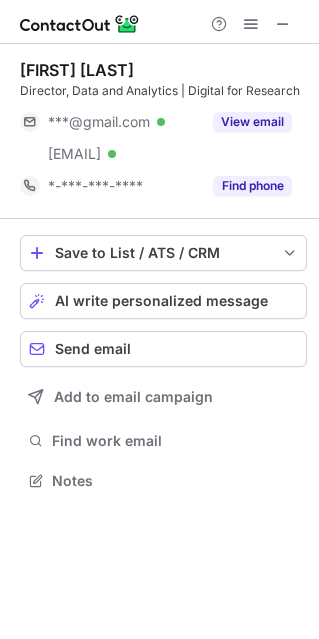 click on "David Cascio Director, Data and Analytics | Digital for Research ***@gmail.com Verified ***@modernatx.com Verified View email *-***-***-**** Find phone" at bounding box center [163, 131] 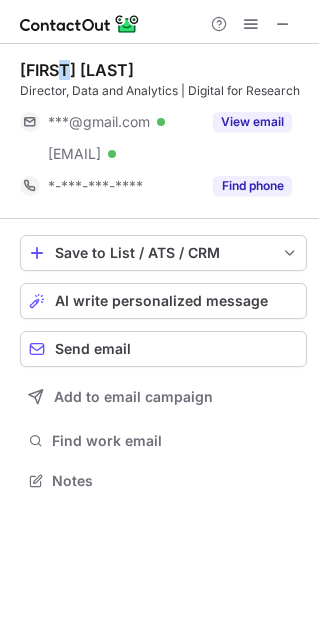 click on "David Cascio Director, Data and Analytics | Digital for Research ***@gmail.com Verified ***@modernatx.com Verified View email *-***-***-**** Find phone" at bounding box center [163, 131] 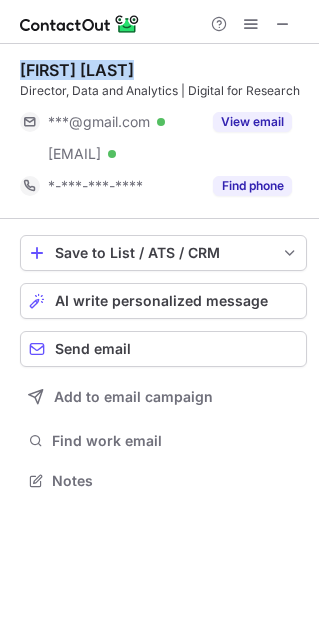 click on "David Cascio Director, Data and Analytics | Digital for Research ***@gmail.com Verified ***@modernatx.com Verified View email *-***-***-**** Find phone" at bounding box center (163, 131) 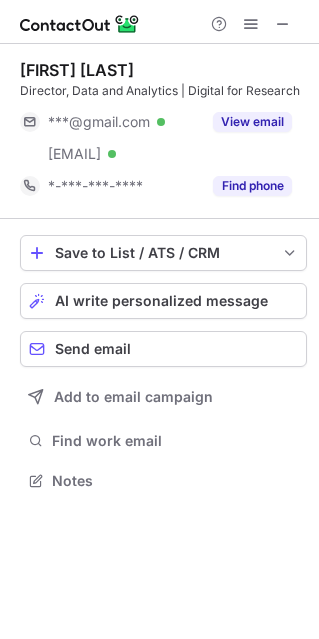 click on "Director, Data and Analytics | Digital for Research" at bounding box center (163, 91) 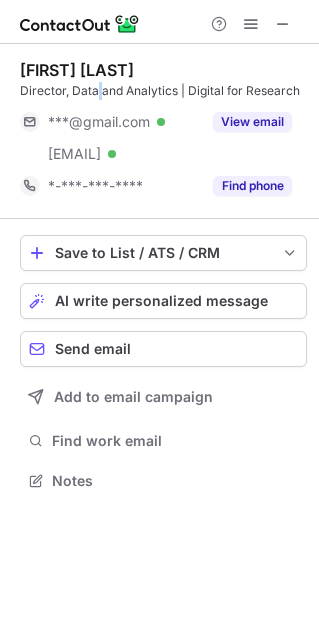 click on "Director, Data and Analytics | Digital for Research" at bounding box center [163, 91] 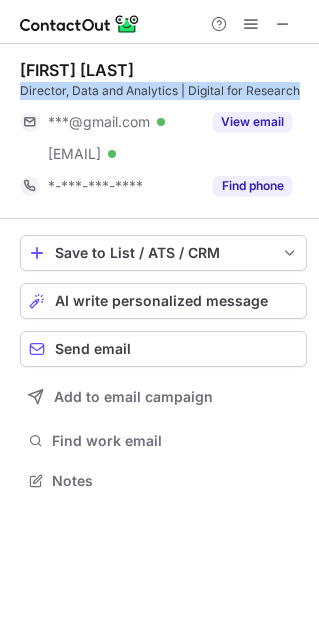 click on "Director, Data and Analytics | Digital for Research" at bounding box center (163, 91) 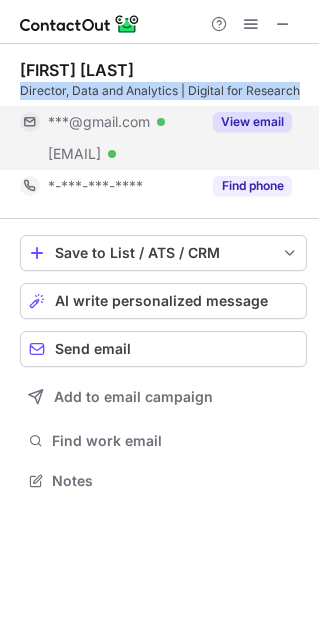 click on "View email" at bounding box center (252, 122) 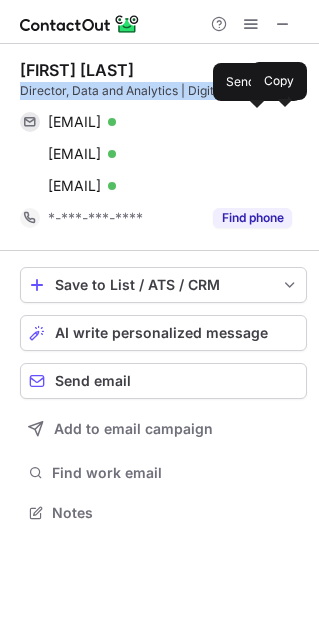 scroll, scrollTop: 10, scrollLeft: 10, axis: both 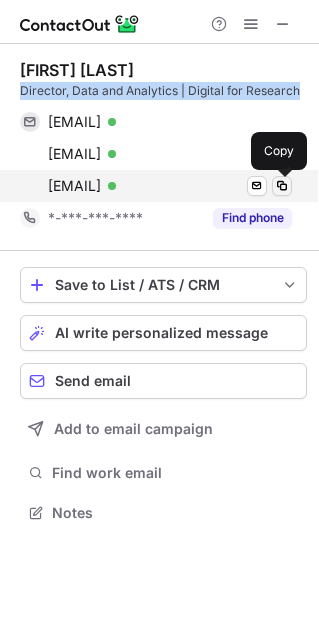 click at bounding box center (282, 186) 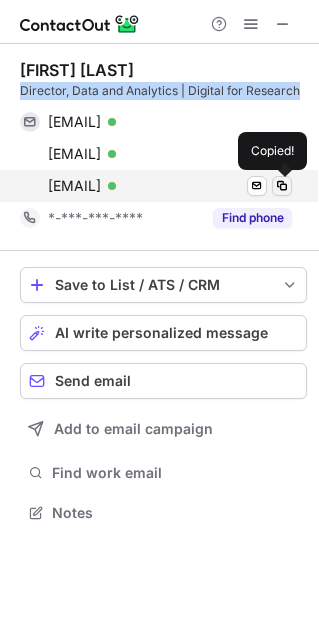 type 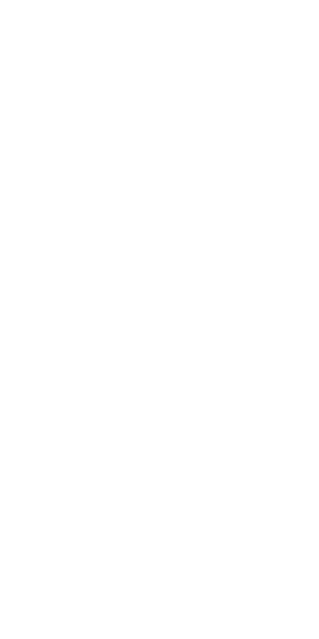 scroll, scrollTop: 0, scrollLeft: 0, axis: both 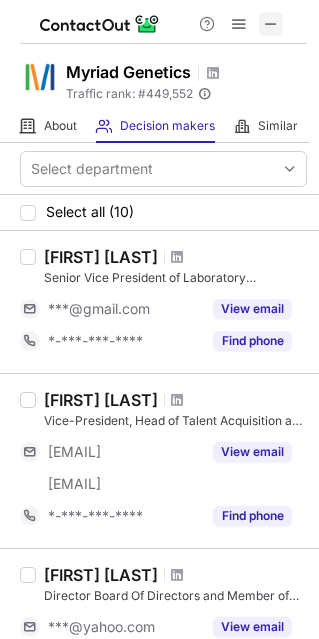 click at bounding box center [271, 24] 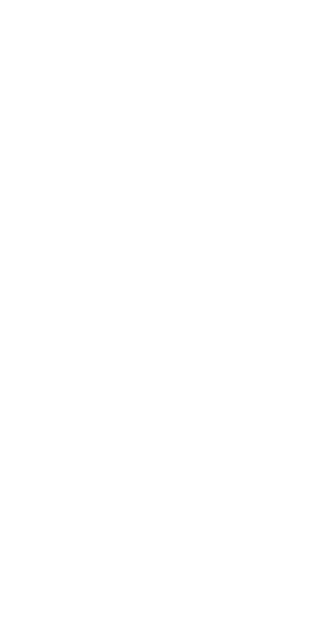 scroll, scrollTop: 0, scrollLeft: 0, axis: both 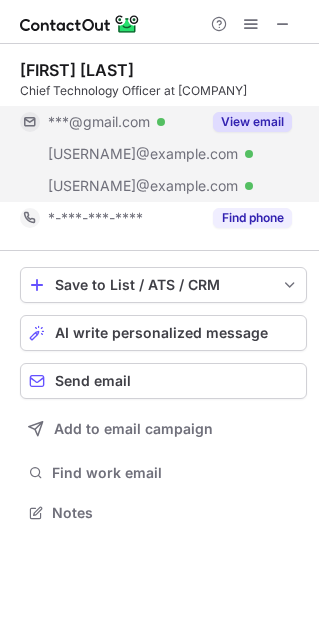 click on "View email" at bounding box center [252, 122] 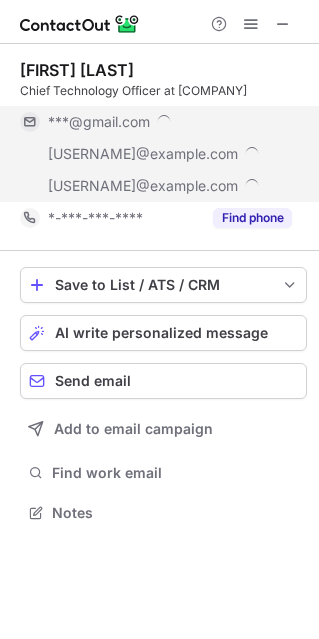 scroll, scrollTop: 10, scrollLeft: 10, axis: both 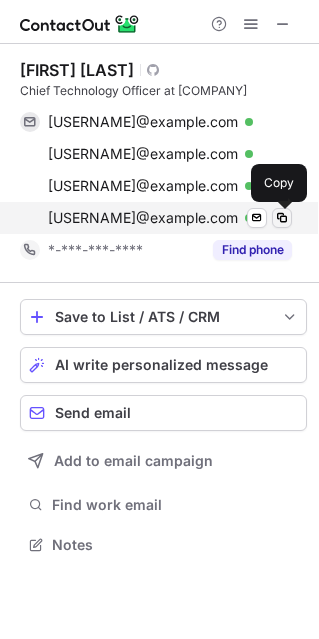 click at bounding box center (282, 218) 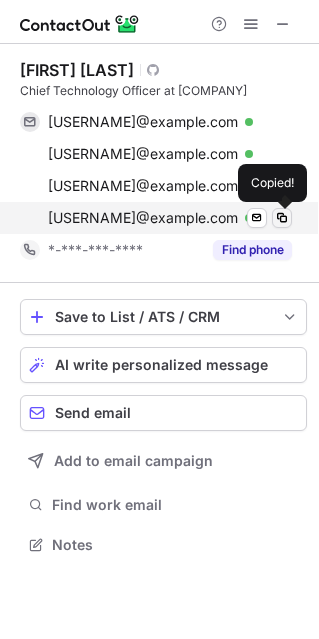 type 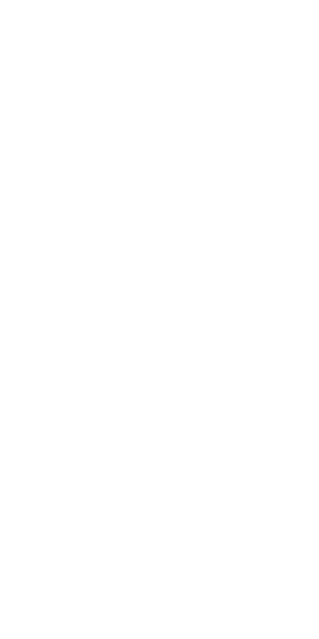 scroll, scrollTop: 0, scrollLeft: 0, axis: both 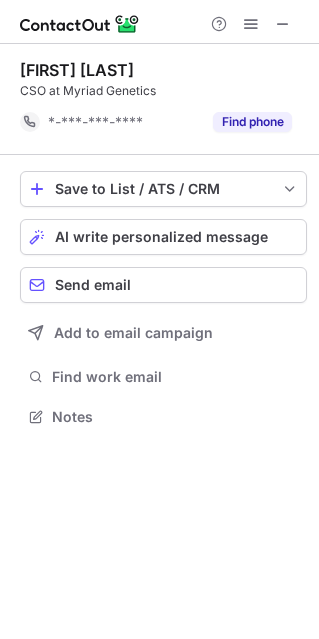 click on "[FIRST] [LAST]" at bounding box center (77, 70) 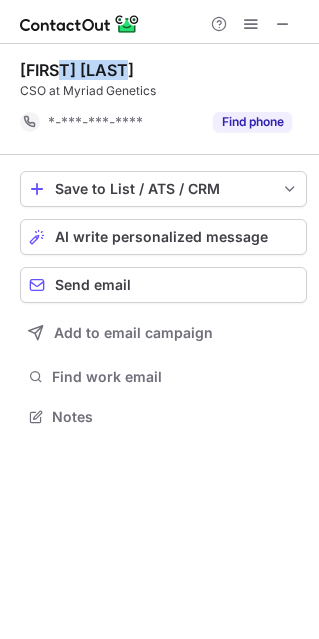 click on "[FIRST] [LAST]" at bounding box center (77, 70) 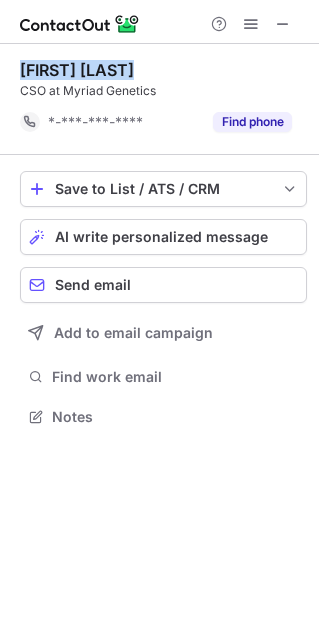click on "[FIRST] [LAST]" at bounding box center (77, 70) 